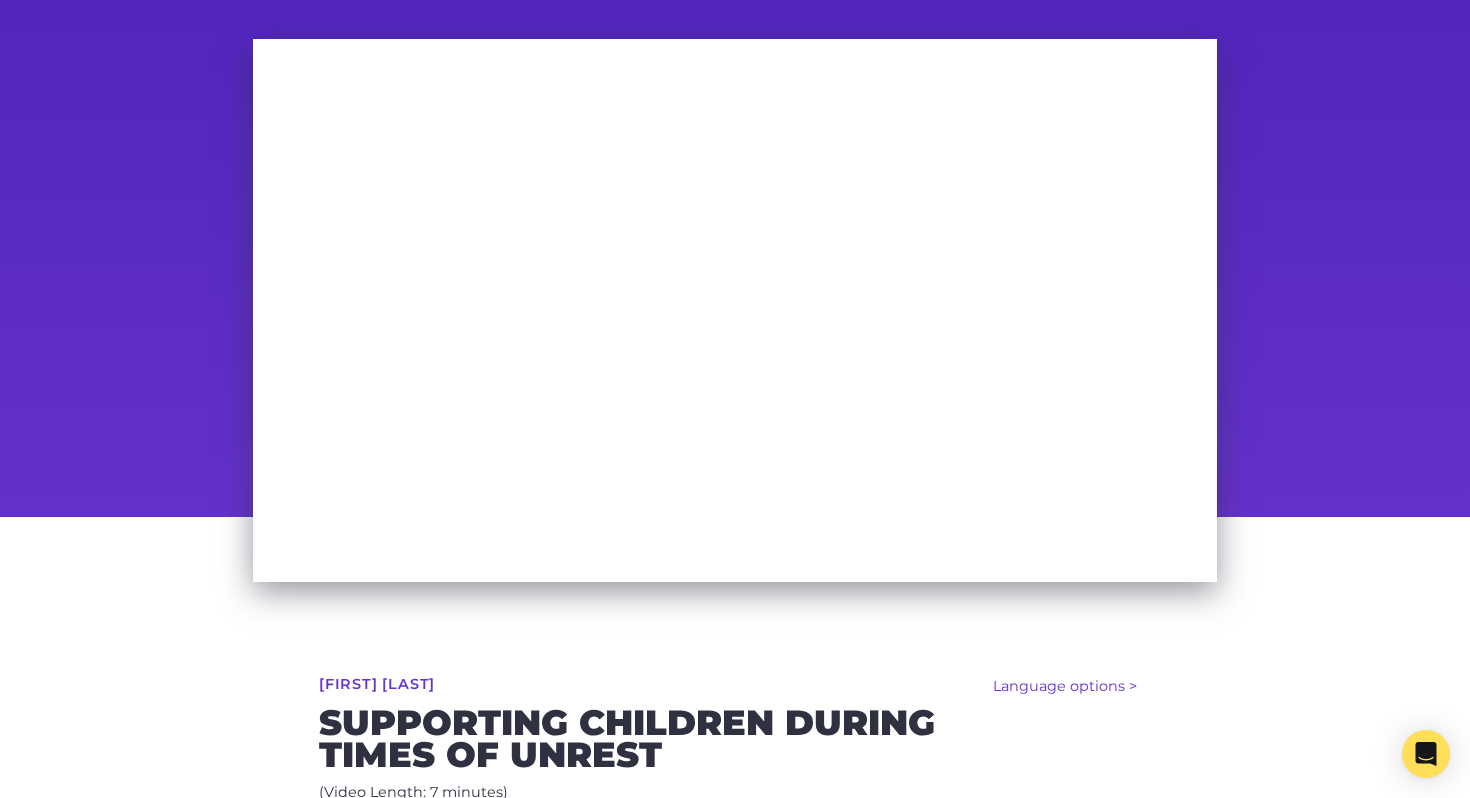 scroll, scrollTop: 0, scrollLeft: 0, axis: both 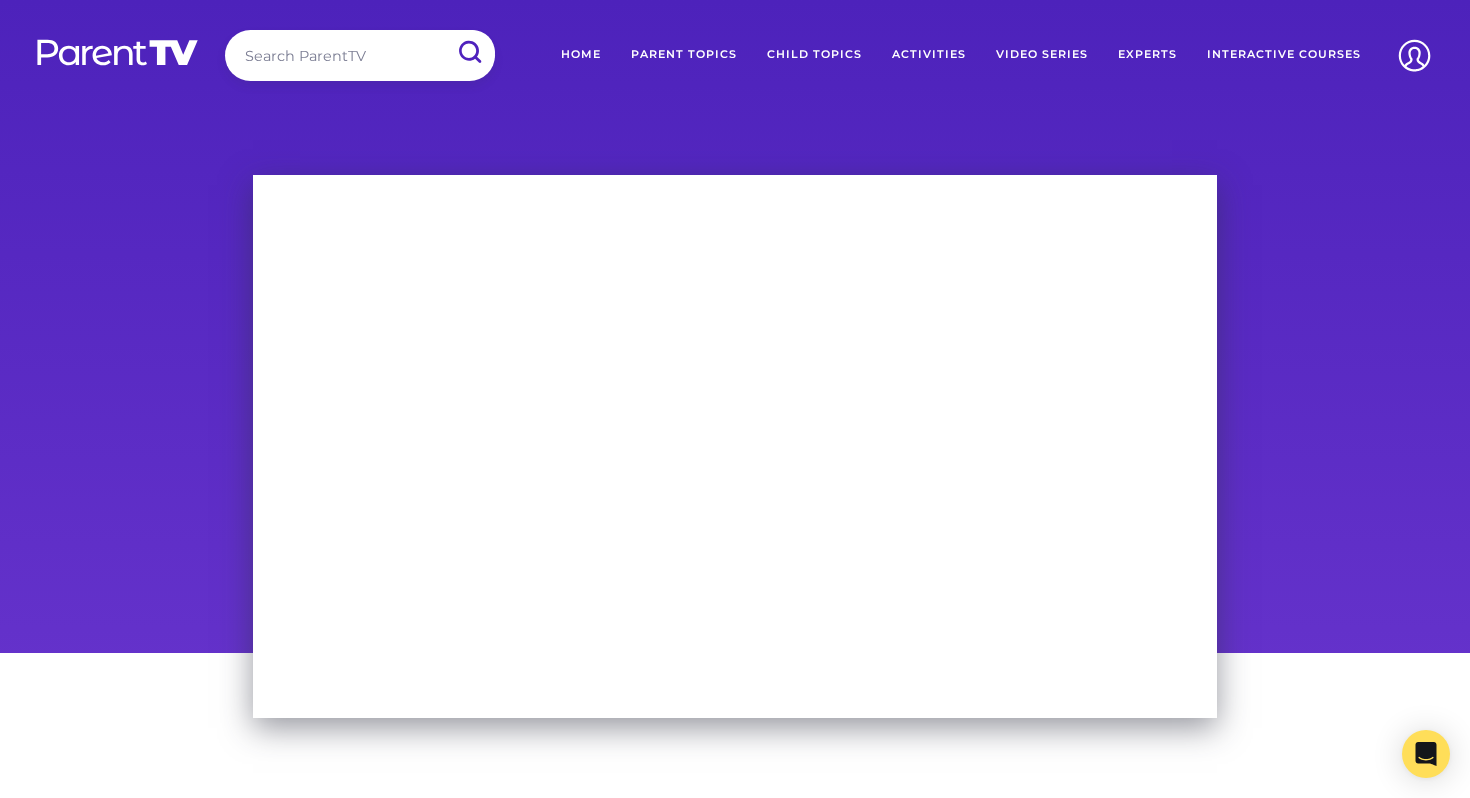 click at bounding box center [117, 52] 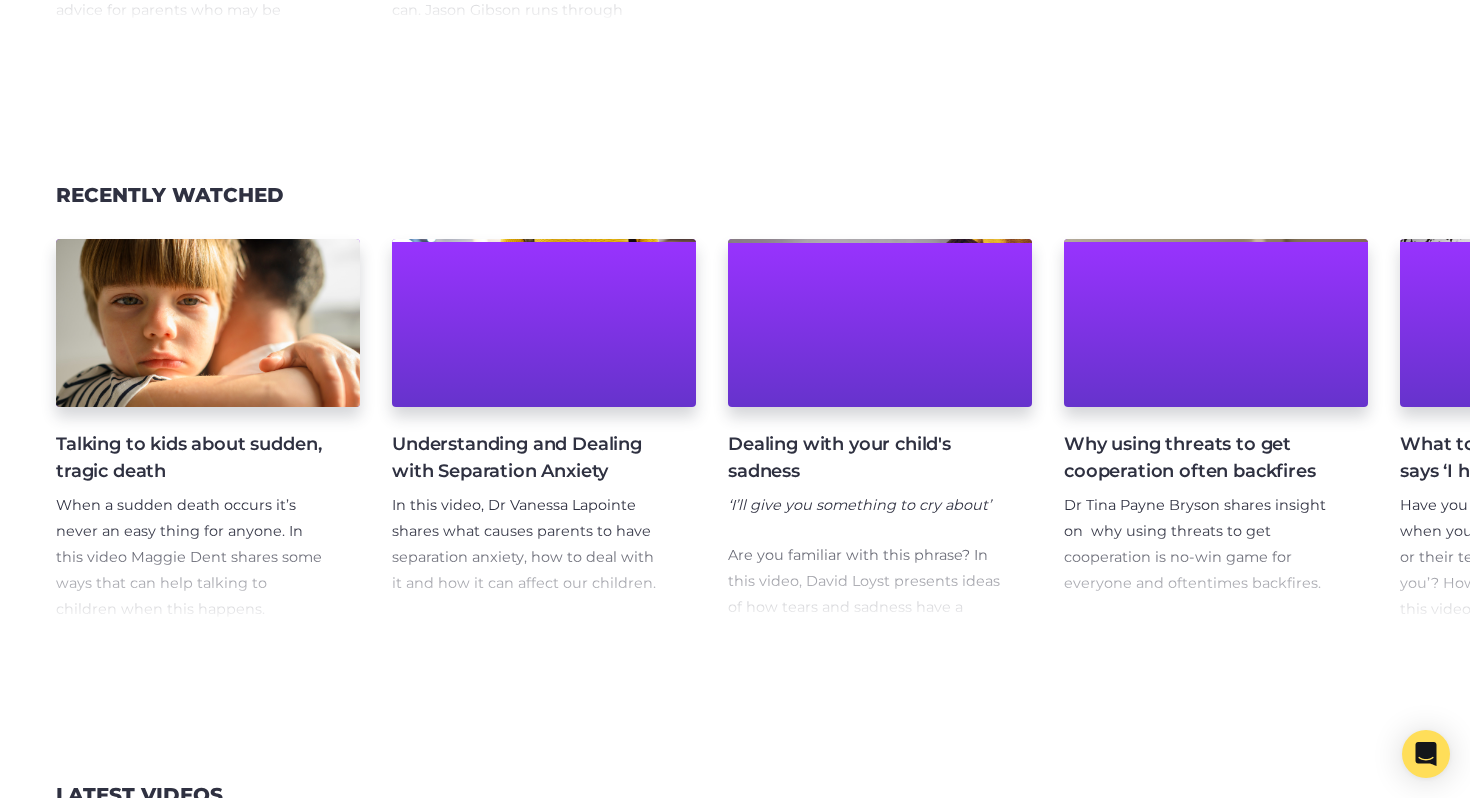 scroll, scrollTop: 2936, scrollLeft: 0, axis: vertical 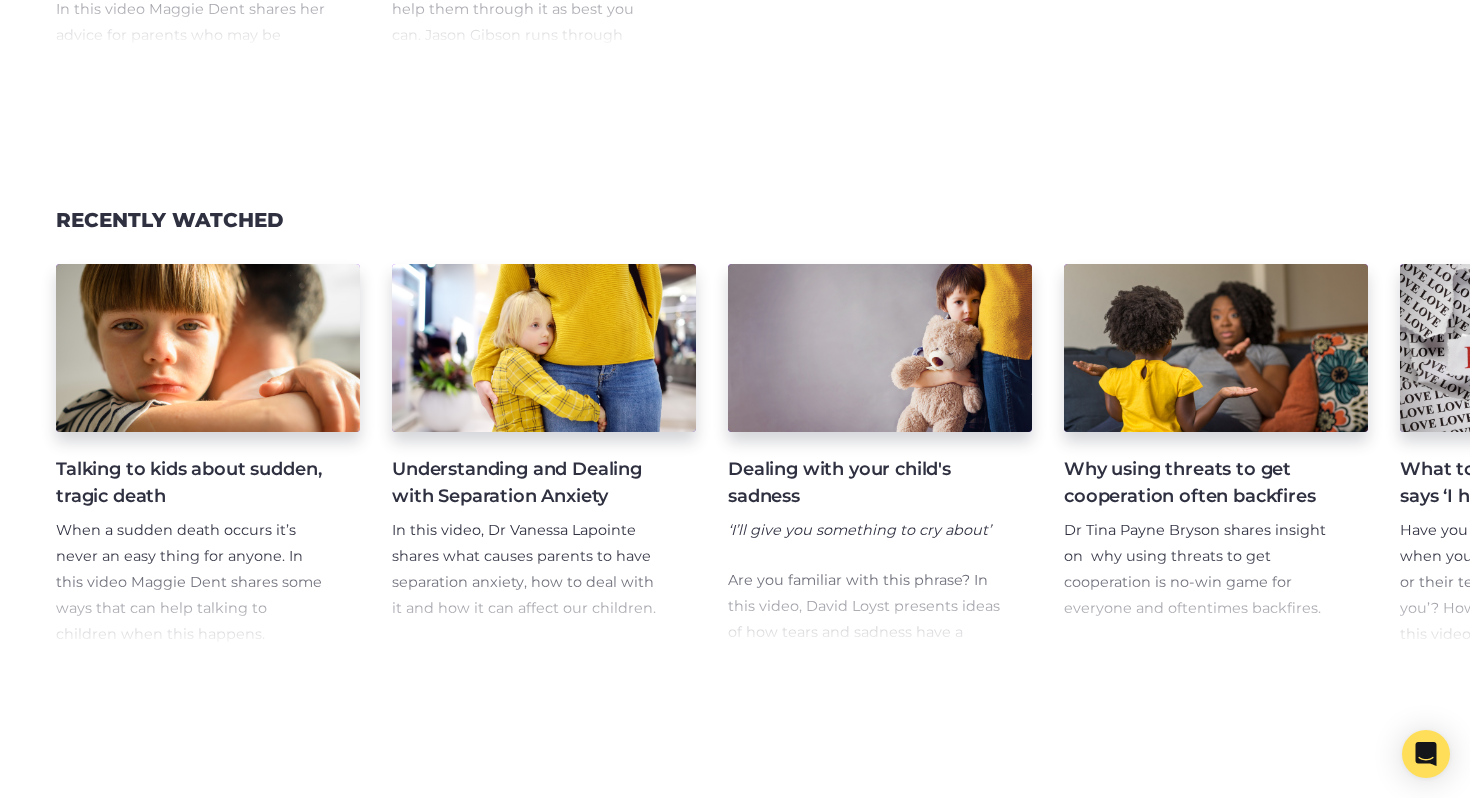 click on "Dealing with your child's sadness" at bounding box center (864, 483) 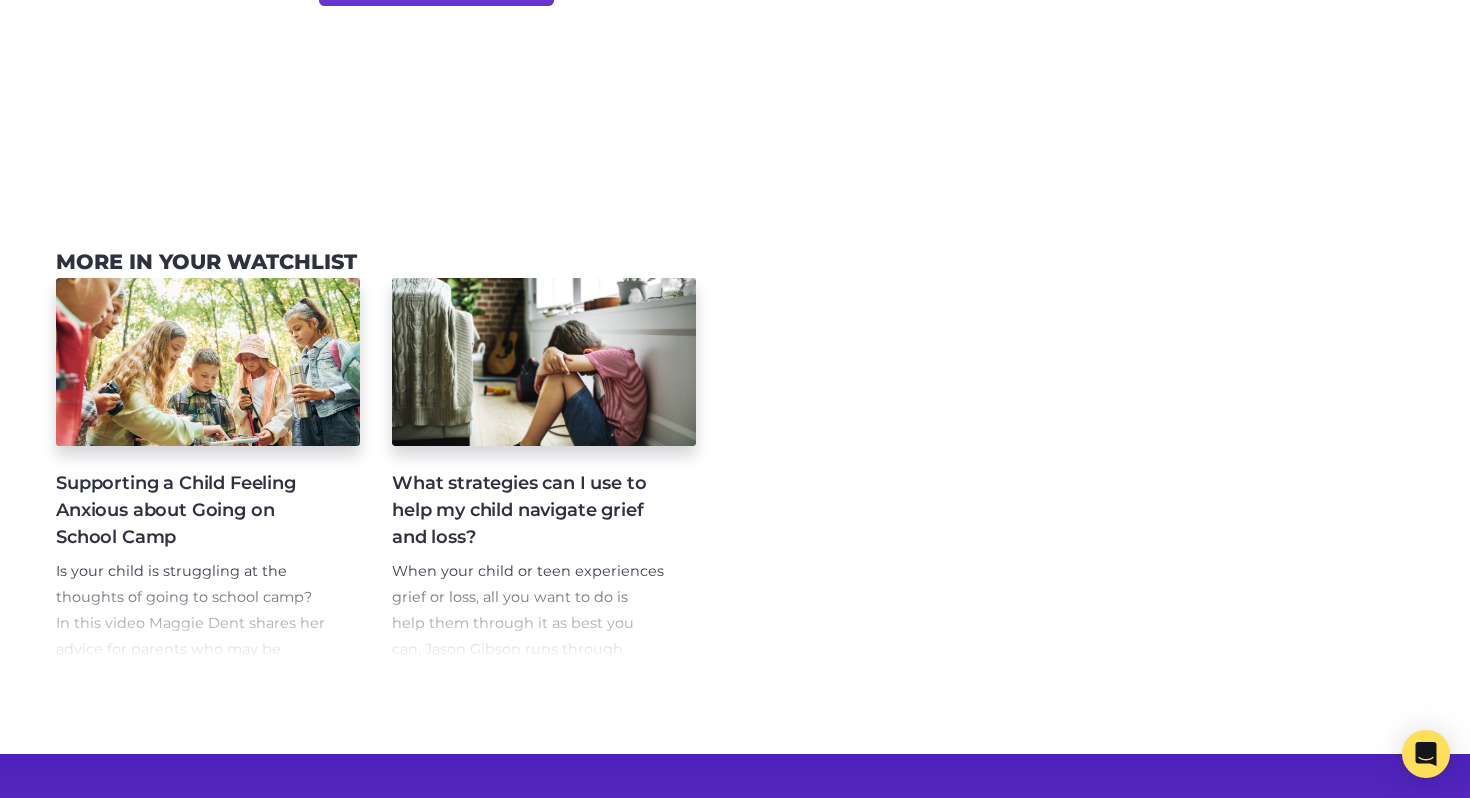 scroll, scrollTop: 1151, scrollLeft: 0, axis: vertical 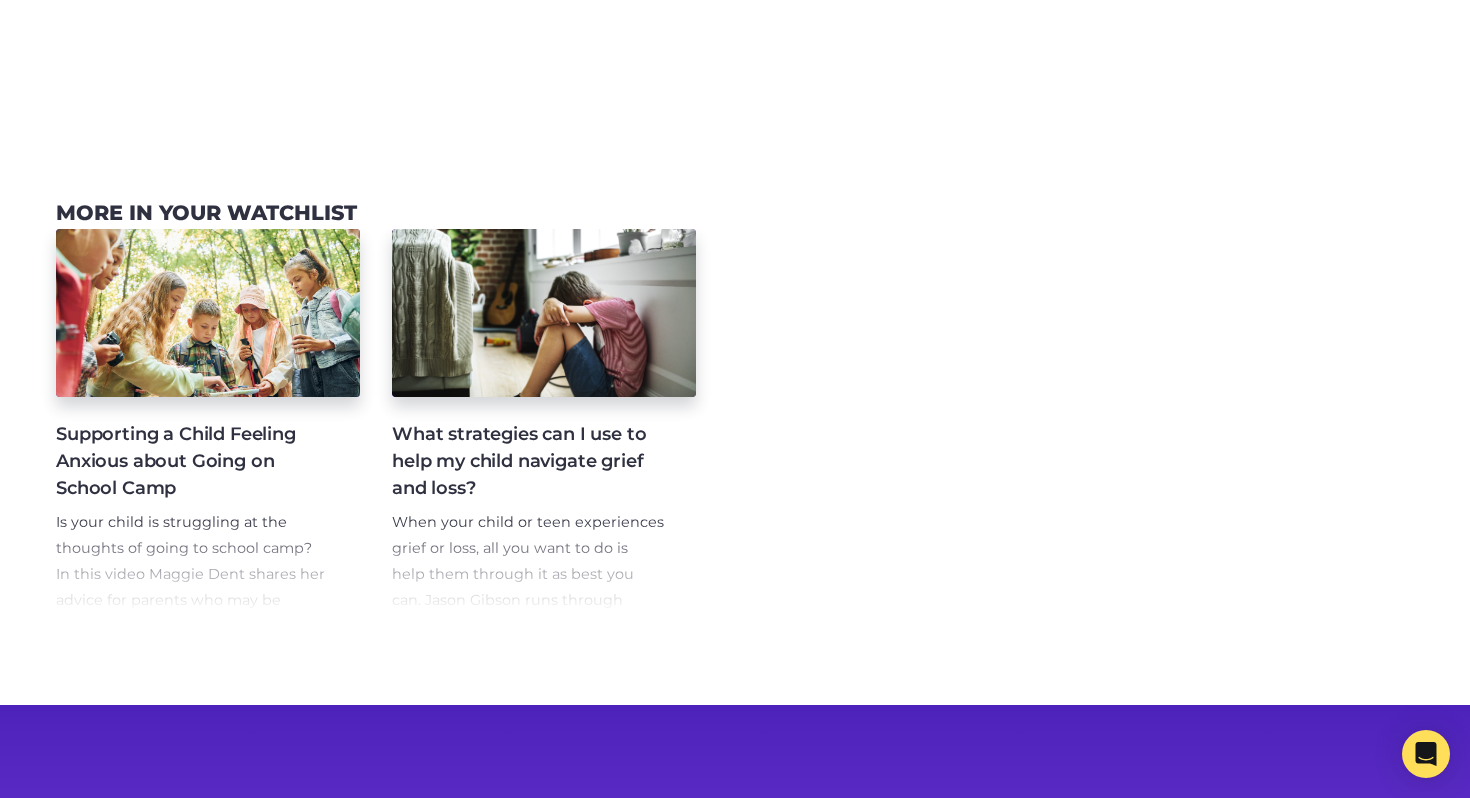click on "What strategies can I use to help my child navigate grief and loss?" at bounding box center [528, 461] 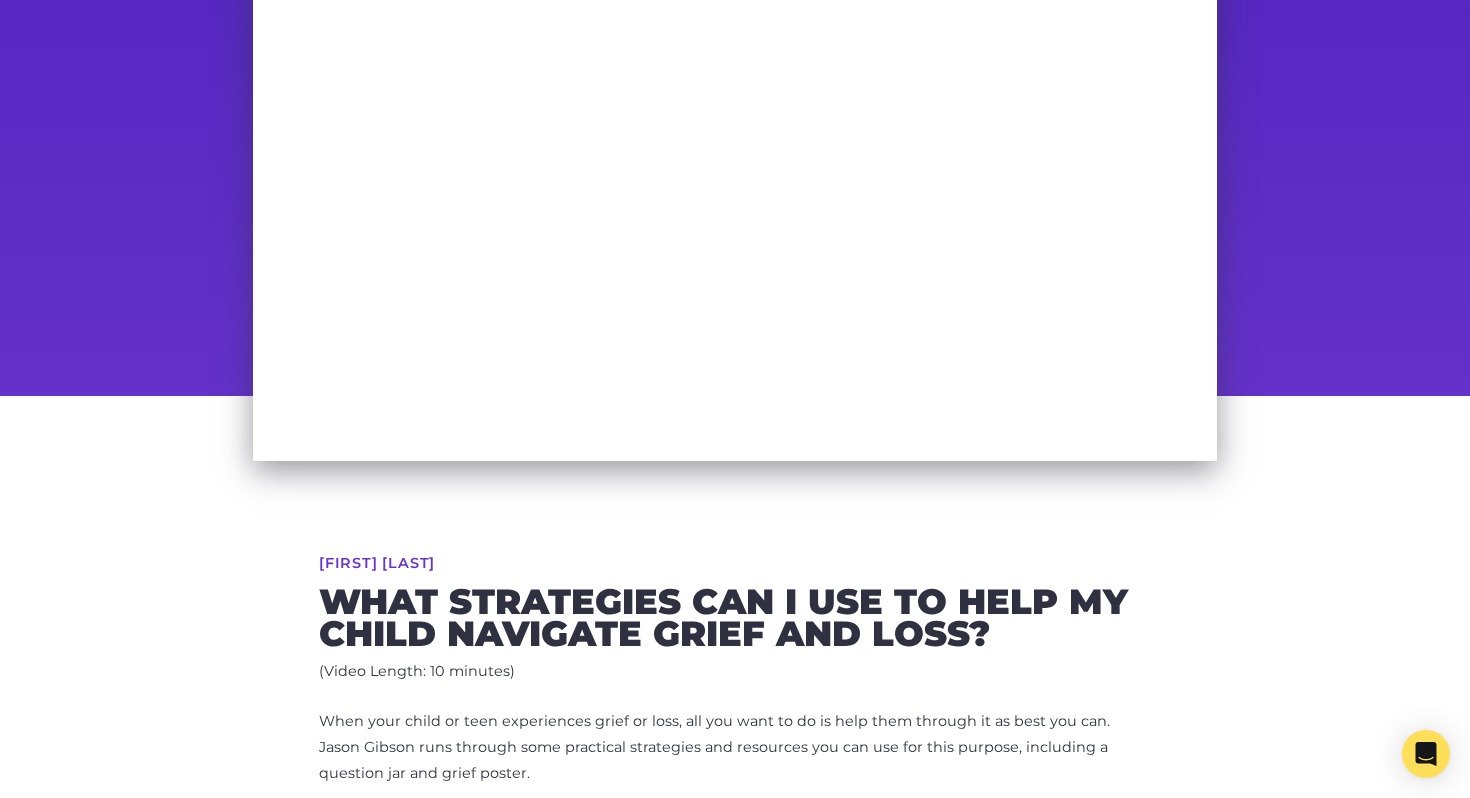 scroll, scrollTop: 426, scrollLeft: 0, axis: vertical 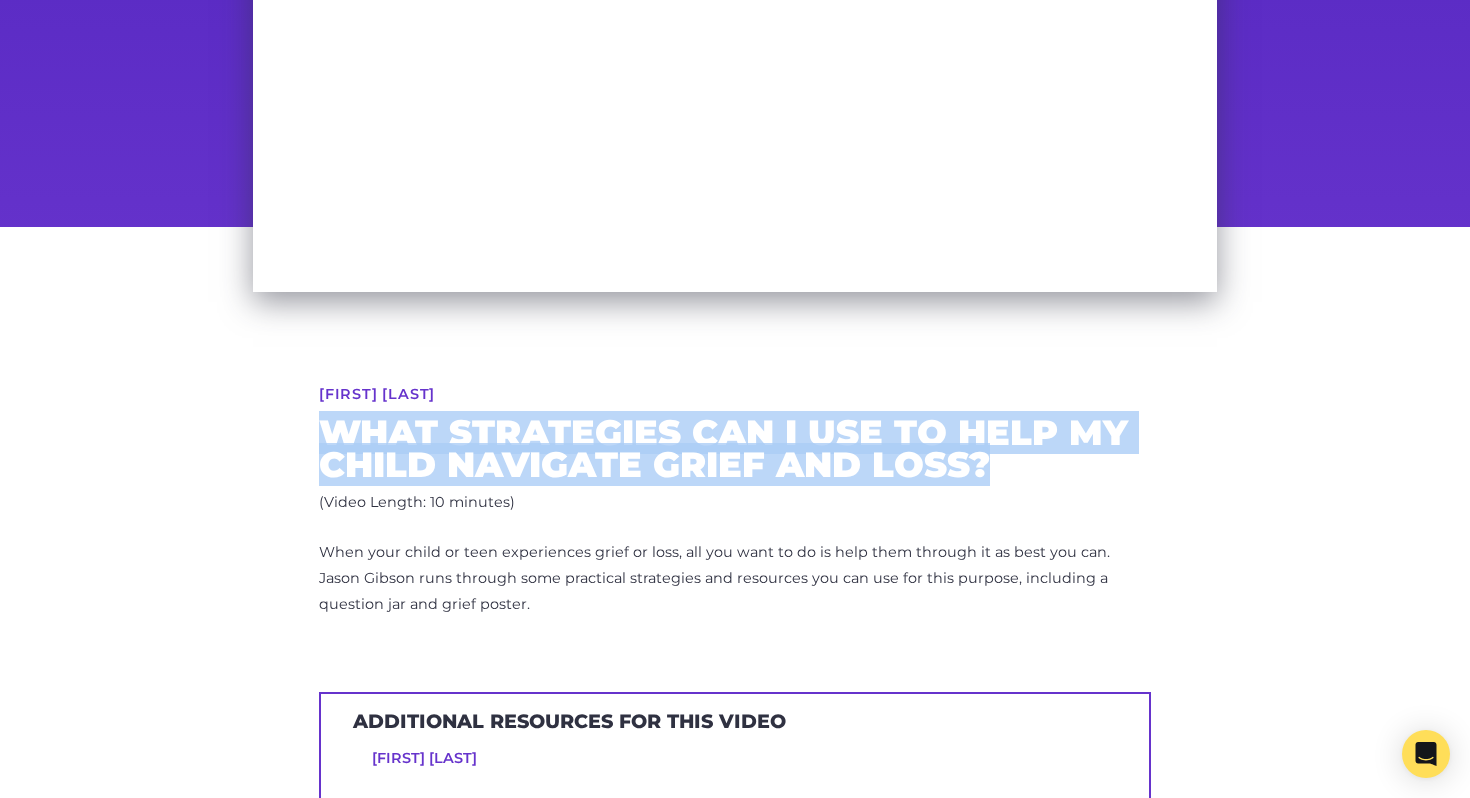 drag, startPoint x: 983, startPoint y: 459, endPoint x: 307, endPoint y: 429, distance: 676.66534 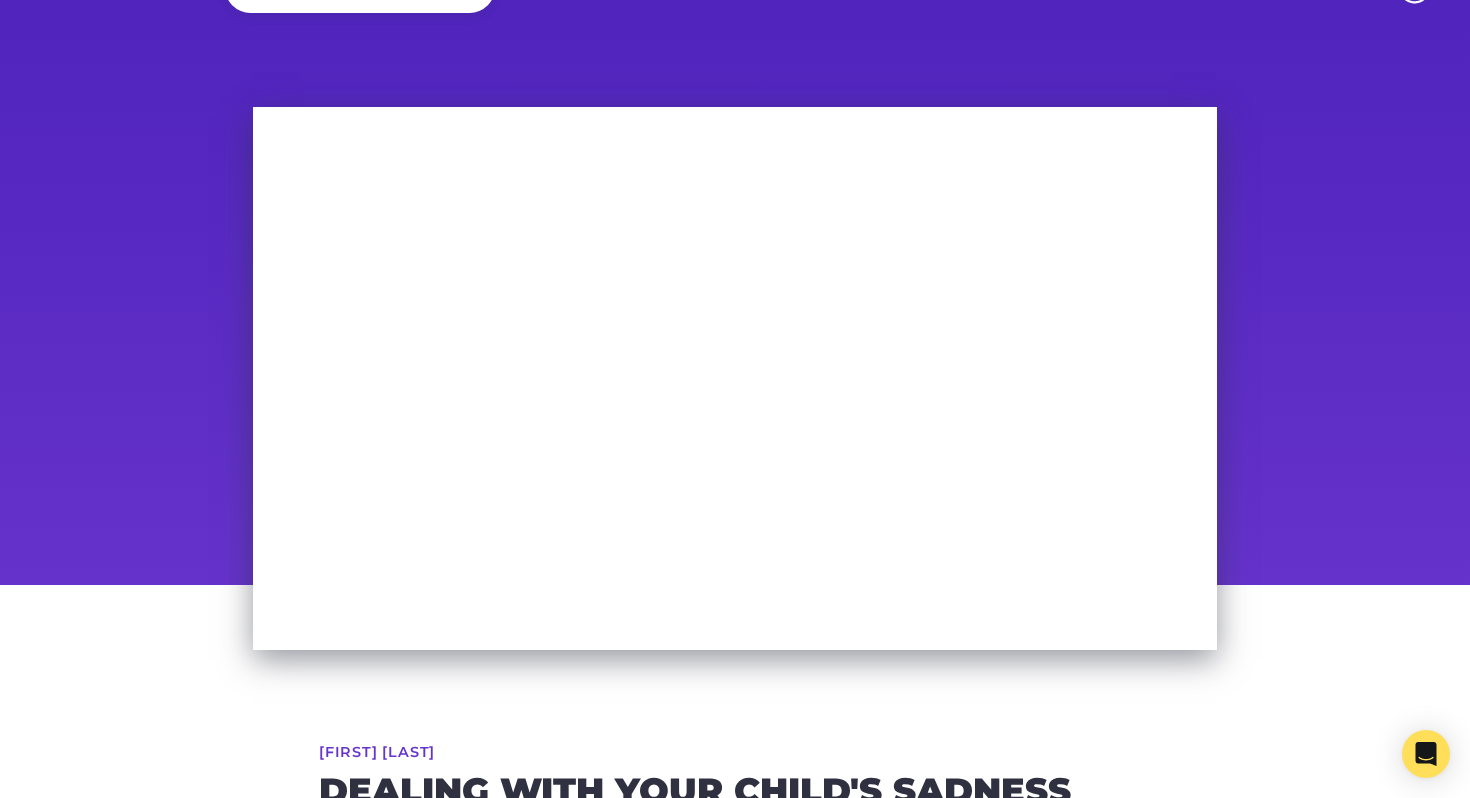 scroll, scrollTop: 0, scrollLeft: 0, axis: both 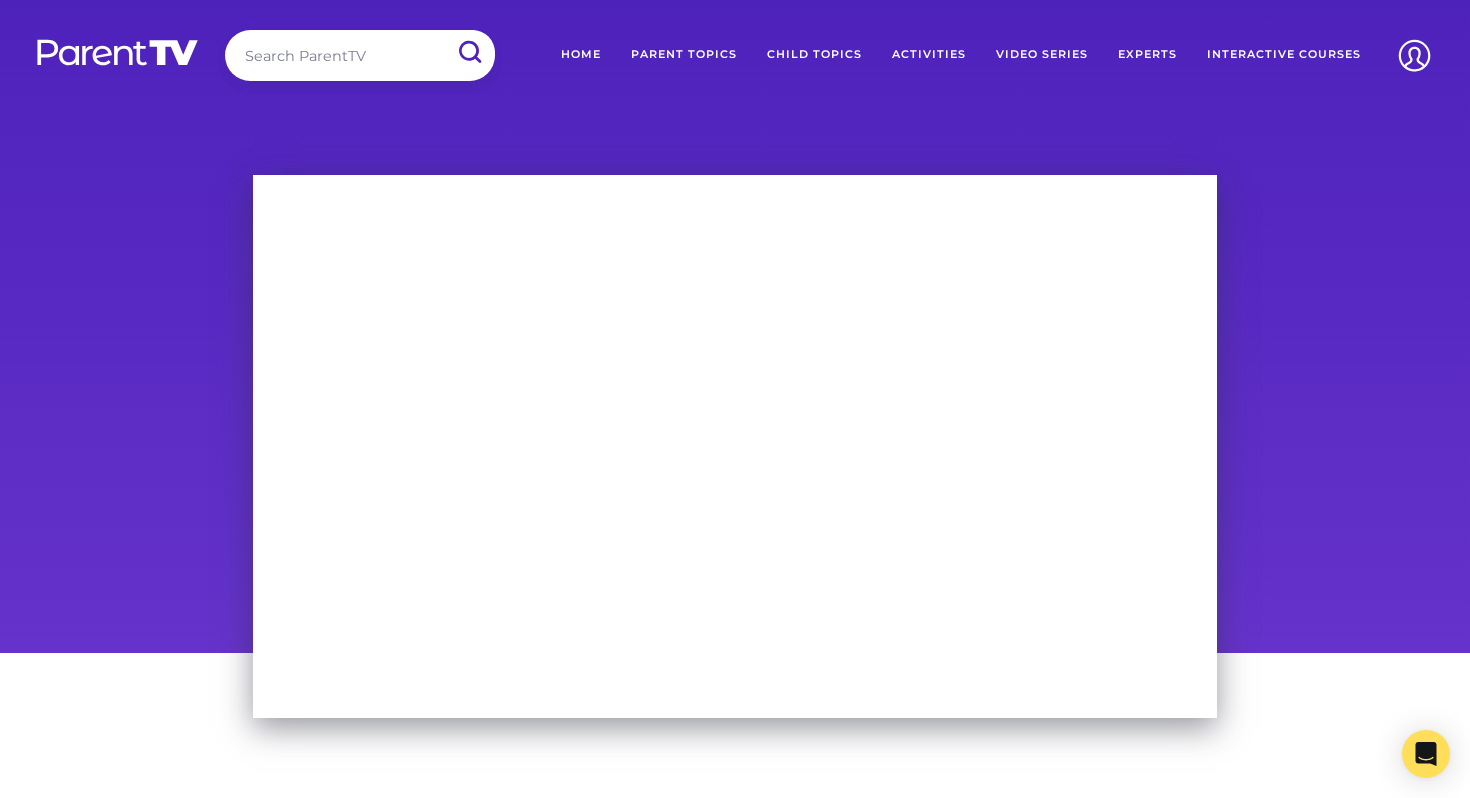 click at bounding box center (735, 406) 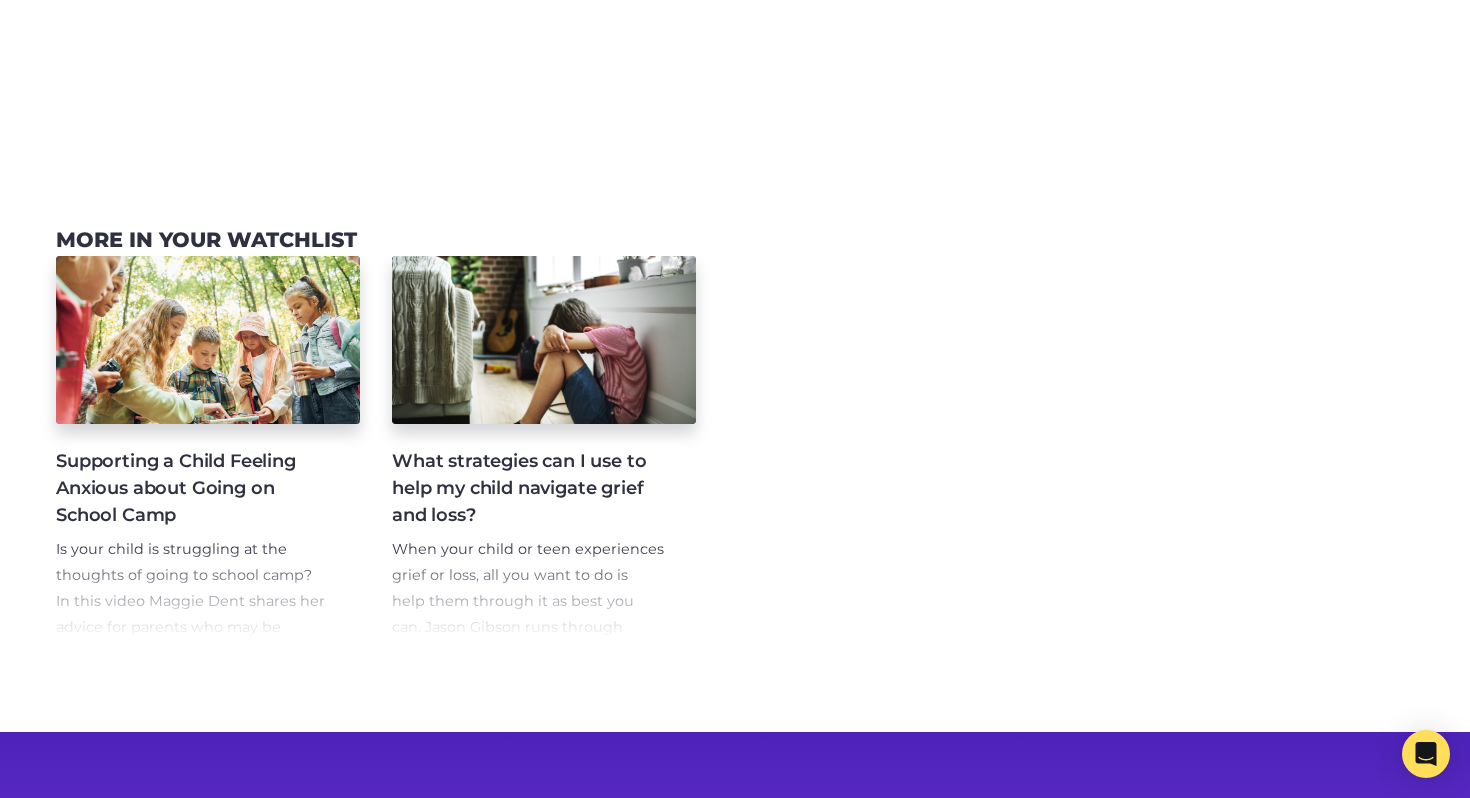 scroll, scrollTop: 1252, scrollLeft: 0, axis: vertical 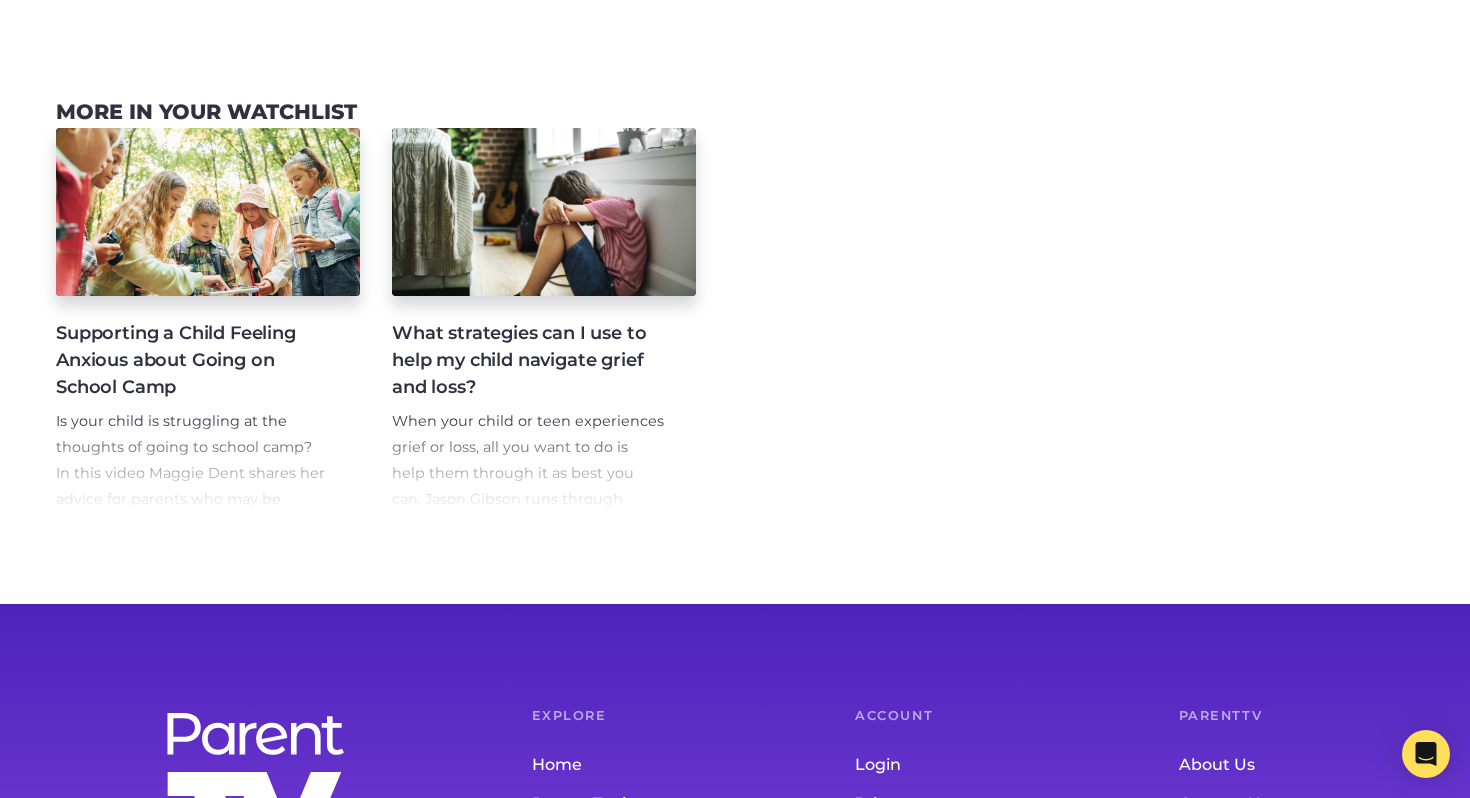click on "What strategies can I use to help my child navigate grief and loss?" at bounding box center (528, 360) 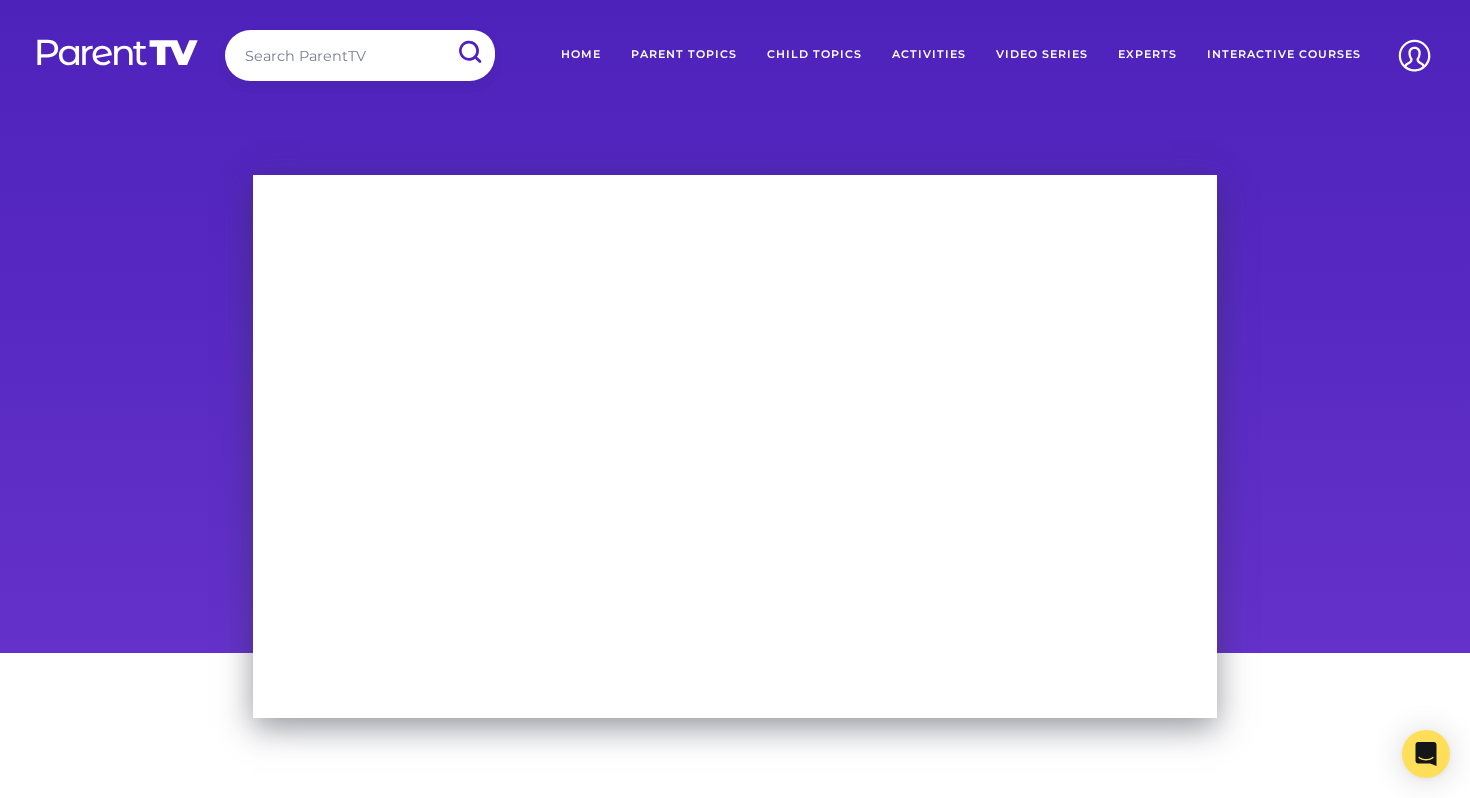 scroll, scrollTop: 4, scrollLeft: 0, axis: vertical 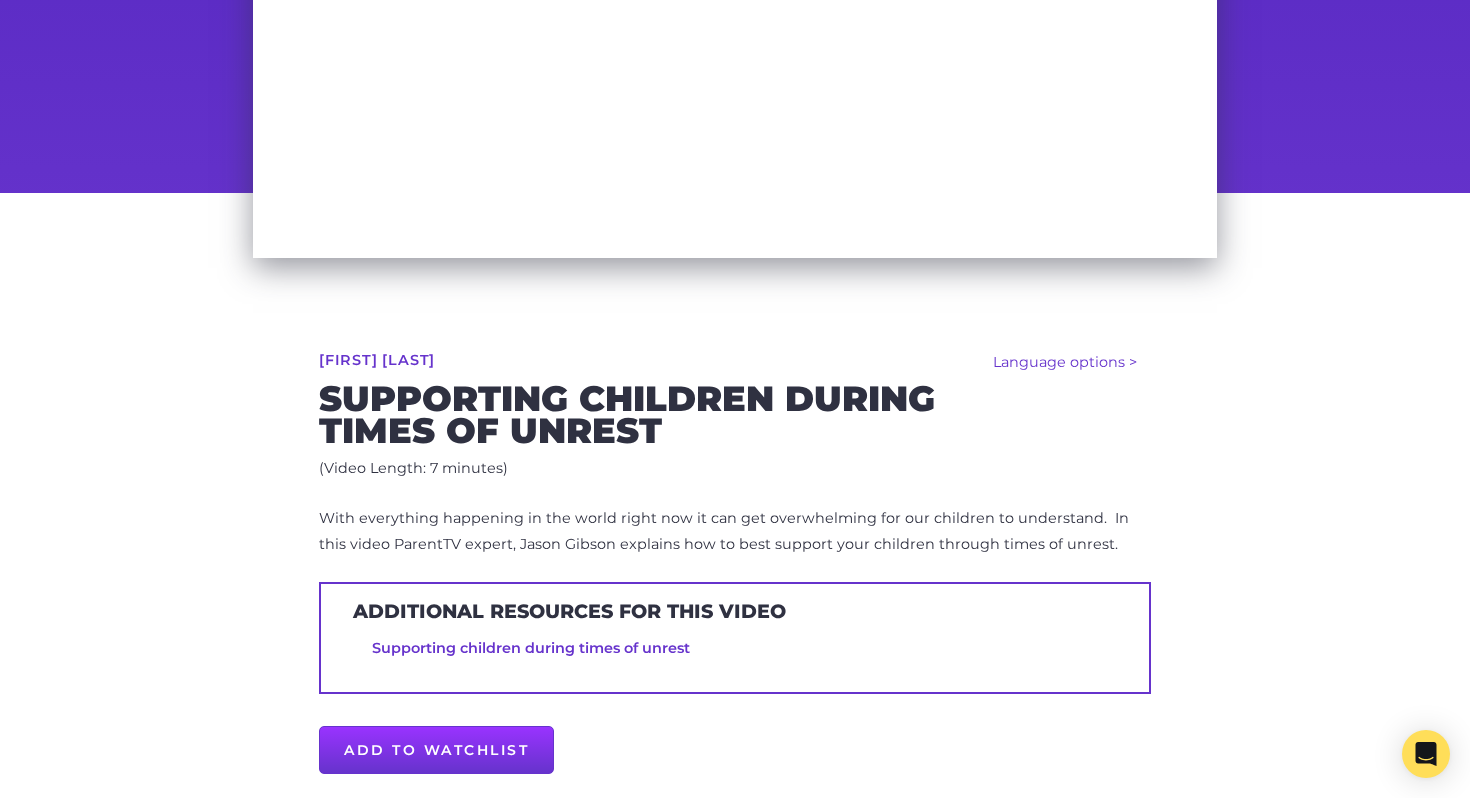 click on "With everything happening in the world right now it can get overwhelming for our children to understand.  In this video ParentTV expert, Jason Gibson explains how to best support your children through times of unrest." at bounding box center (735, 532) 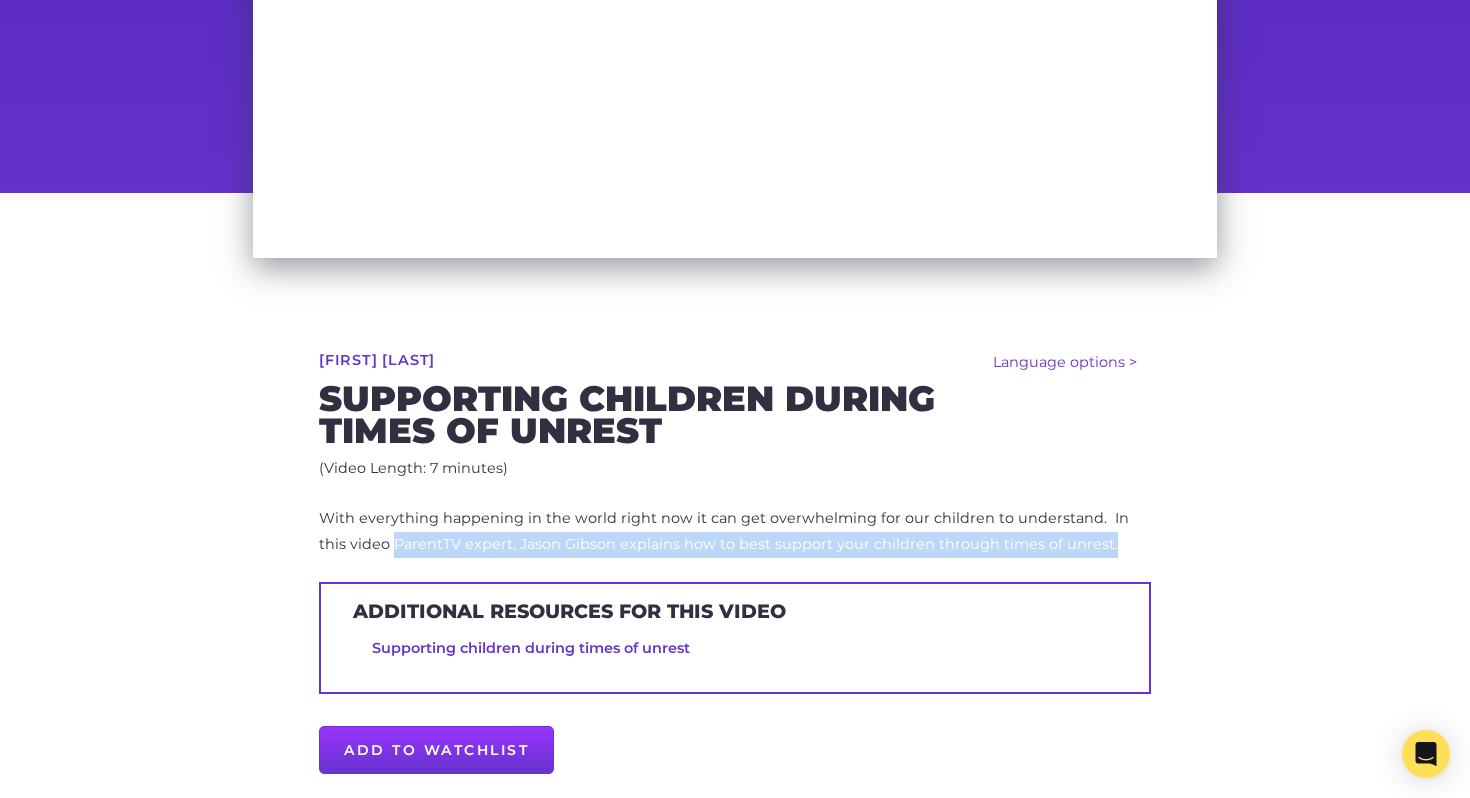 drag, startPoint x: 1071, startPoint y: 546, endPoint x: 362, endPoint y: 543, distance: 709.00635 